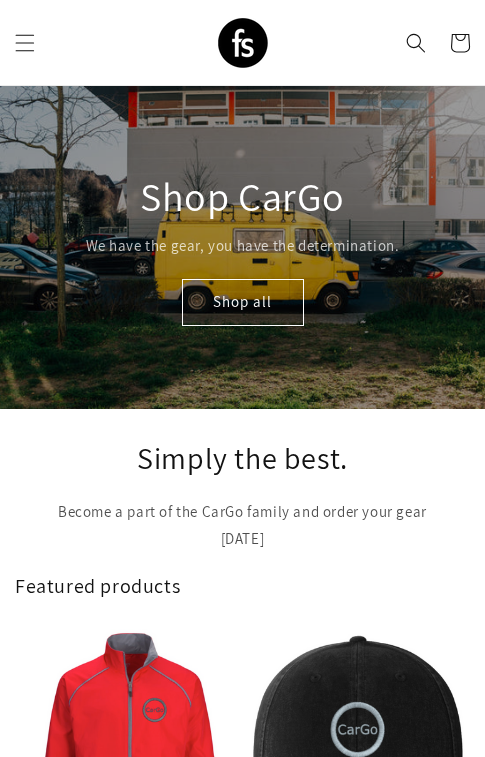 scroll, scrollTop: 0, scrollLeft: 0, axis: both 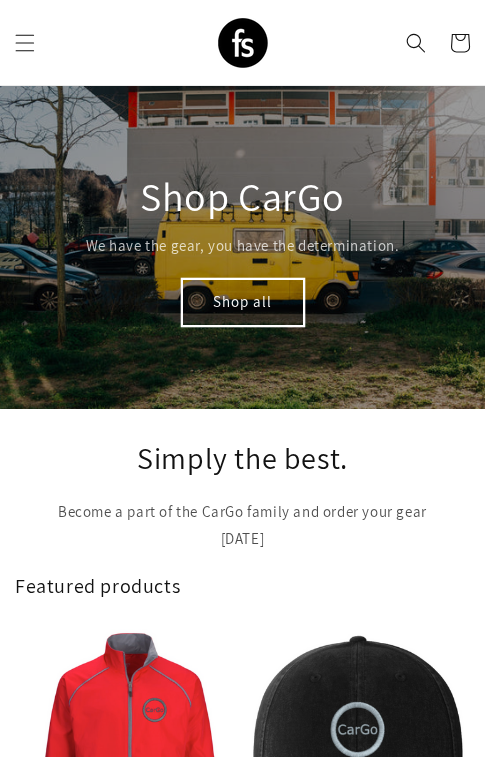 click on "Shop all" at bounding box center [243, 302] 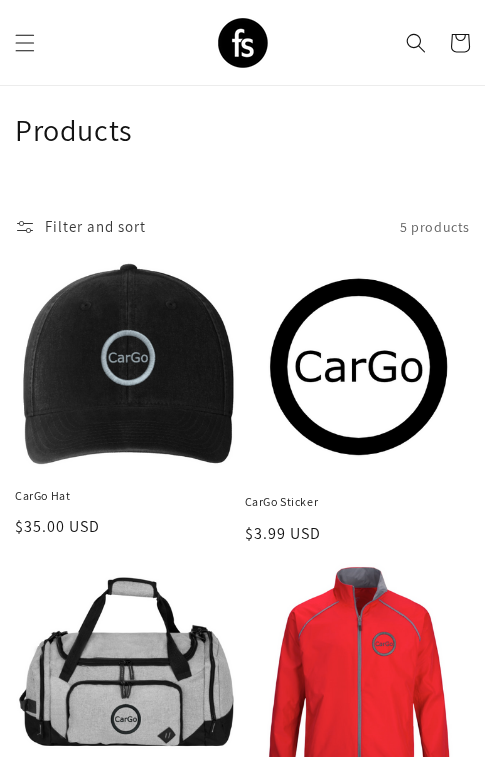 scroll, scrollTop: 29, scrollLeft: 0, axis: vertical 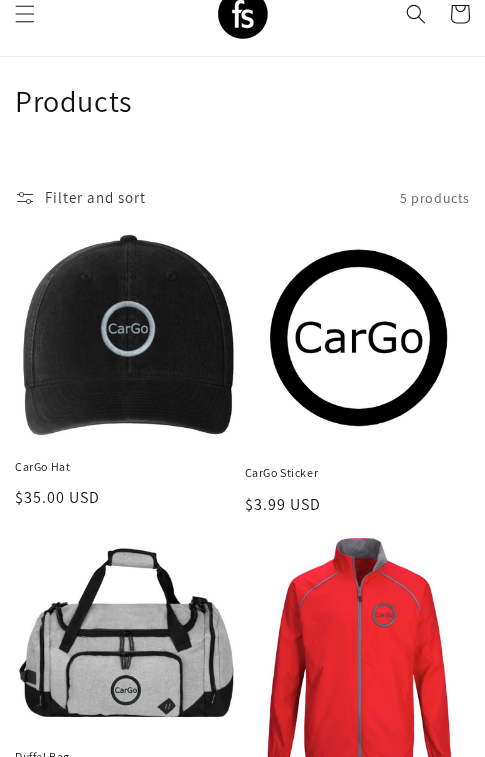 click on "CarGo Hat" at bounding box center (128, 467) 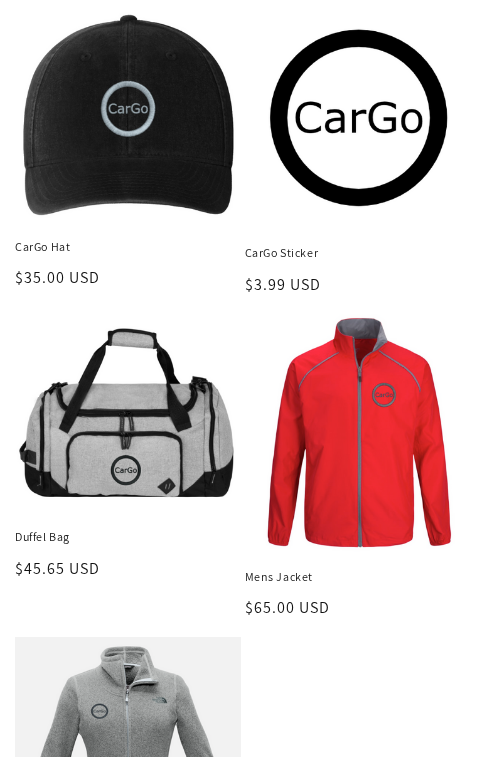 scroll, scrollTop: 344, scrollLeft: 0, axis: vertical 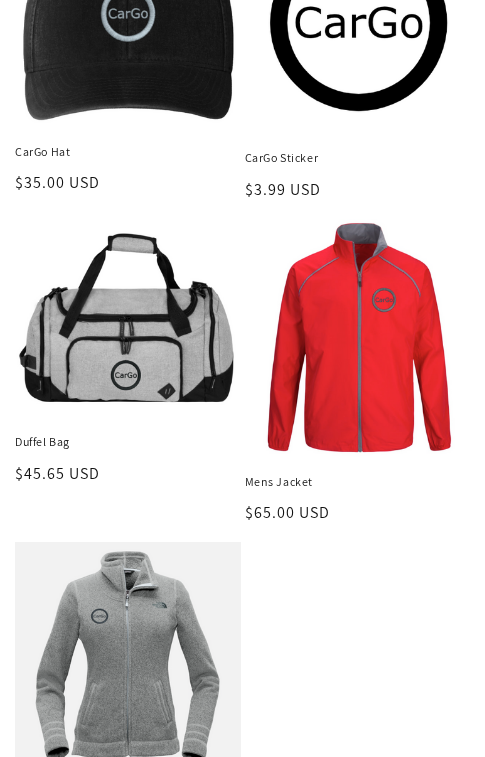 click on "Mens Jacket" at bounding box center (358, 482) 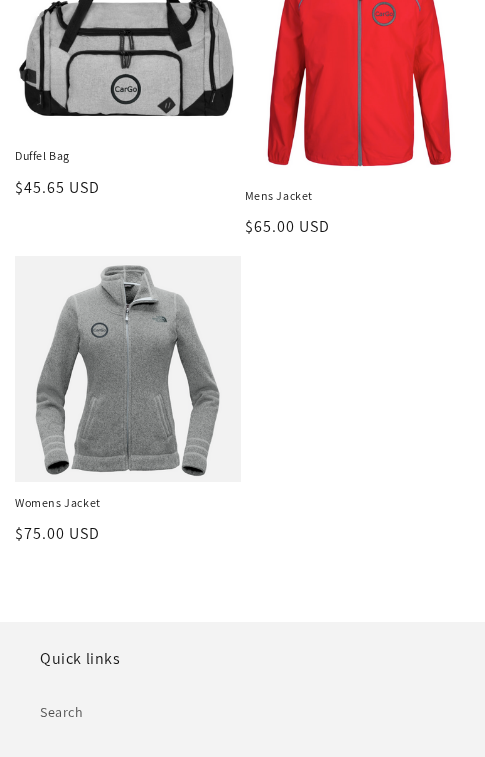 scroll, scrollTop: 659, scrollLeft: 0, axis: vertical 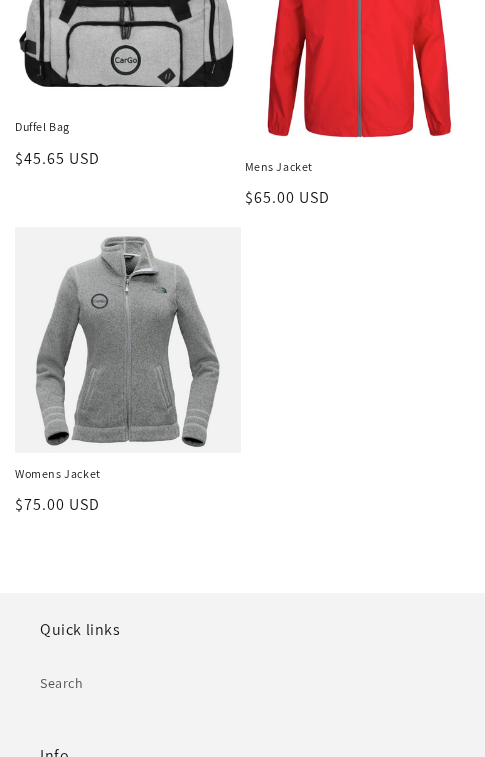 click on "Womens Jacket" at bounding box center [128, 474] 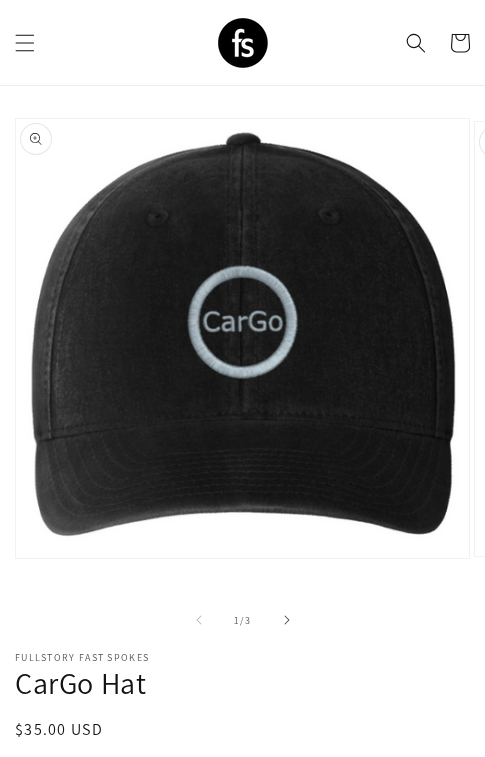 scroll, scrollTop: 231, scrollLeft: 0, axis: vertical 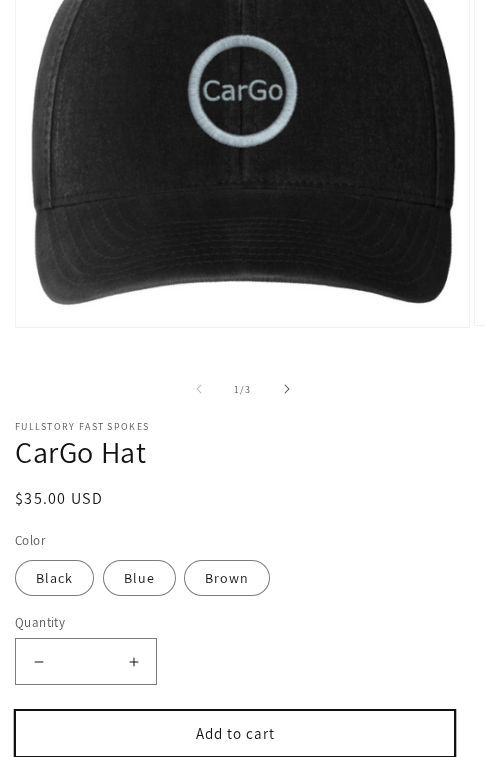 click on "Add to cart" at bounding box center (235, 733) 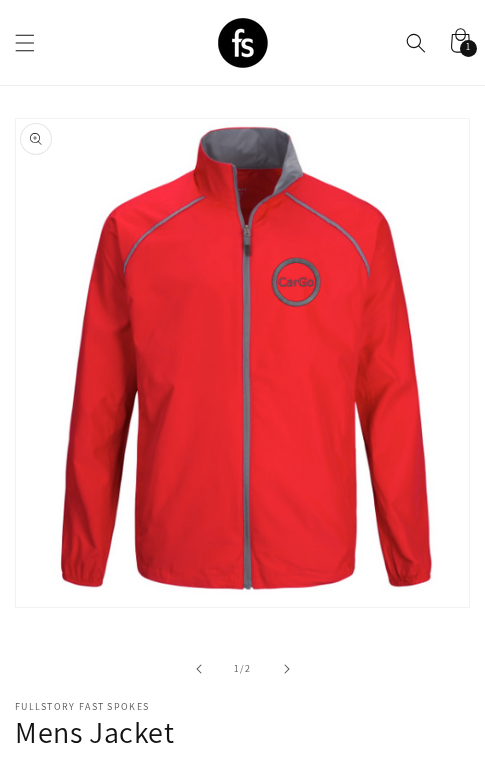 scroll, scrollTop: 0, scrollLeft: 0, axis: both 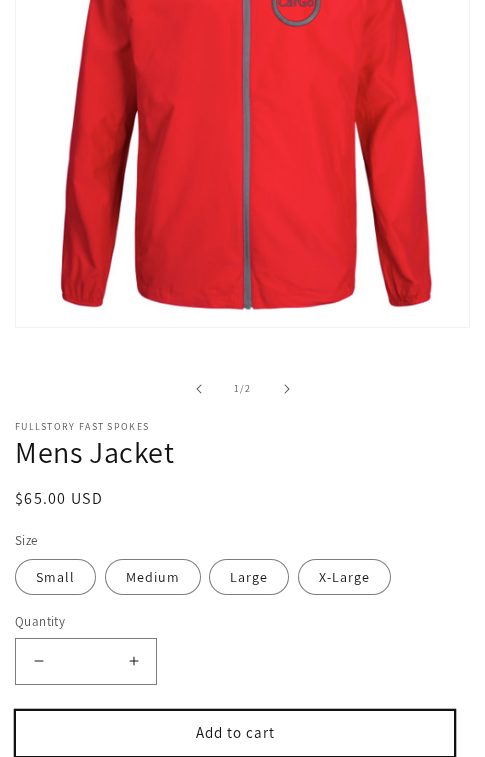 click on "Add to cart" at bounding box center (235, 733) 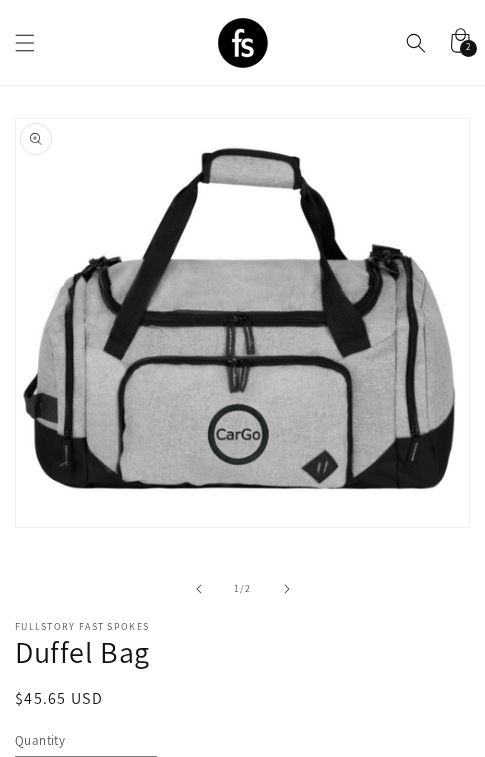 scroll, scrollTop: 0, scrollLeft: 0, axis: both 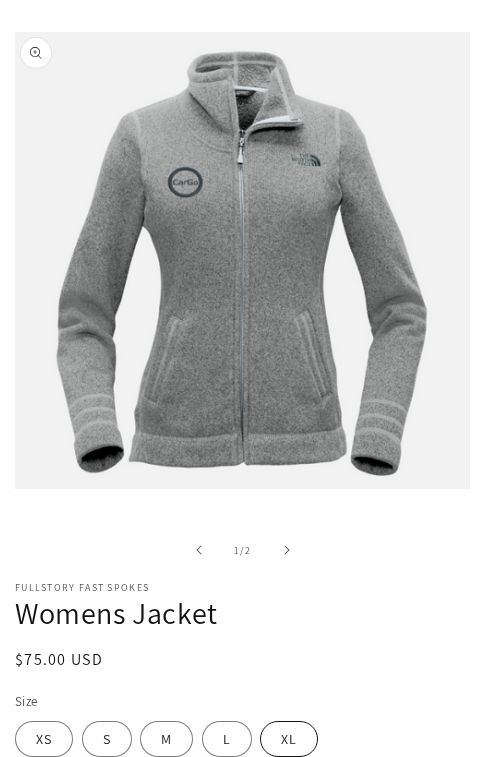 click on "XL" at bounding box center [289, 739] 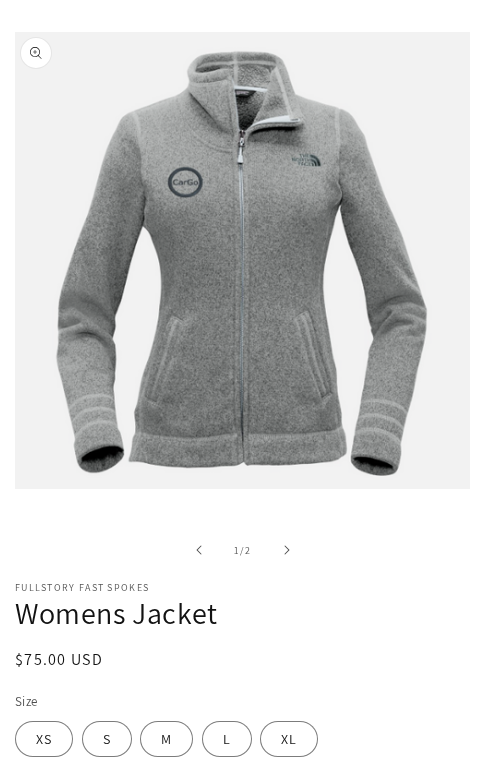scroll, scrollTop: 247, scrollLeft: 0, axis: vertical 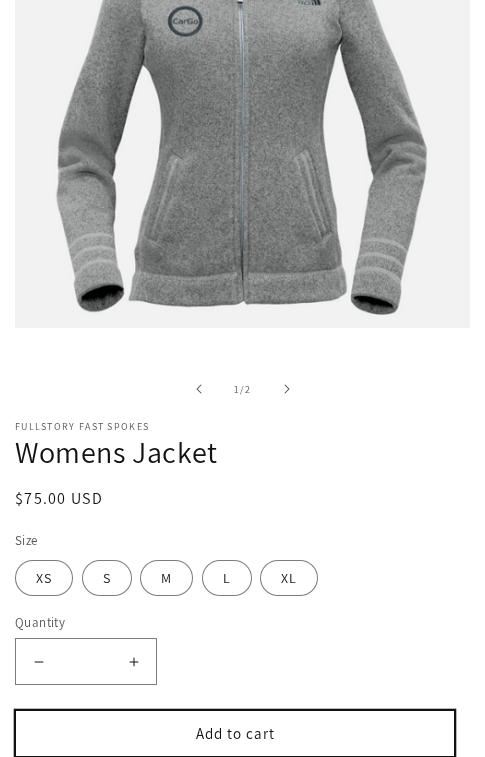 click on "Add to cart" at bounding box center [235, 733] 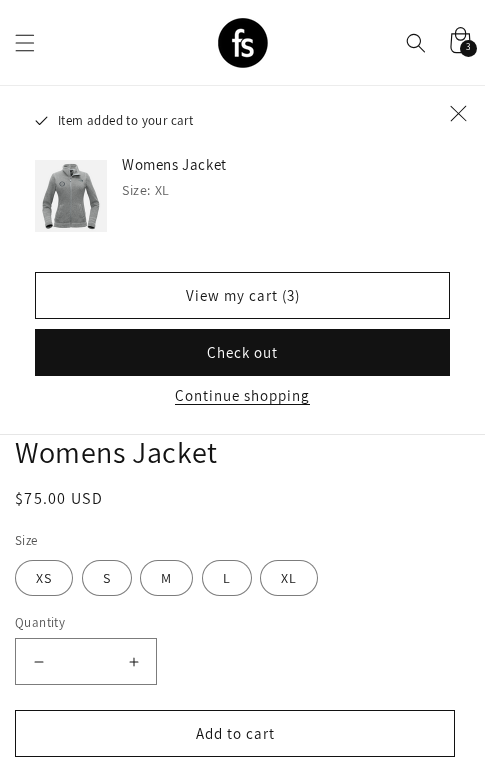 click 